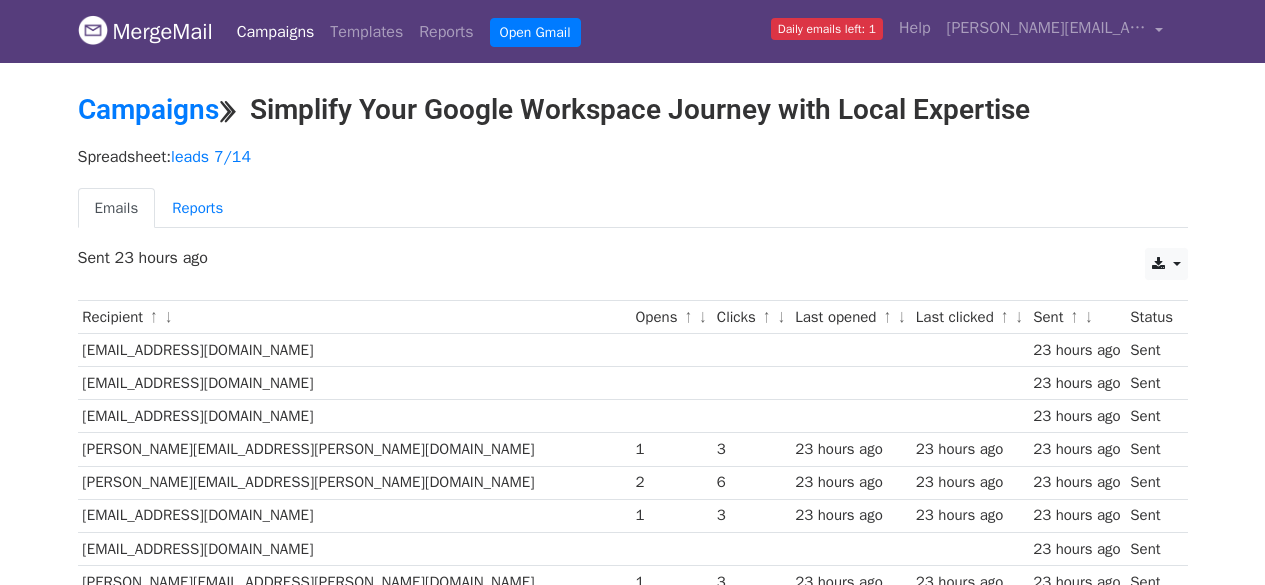 scroll, scrollTop: 70, scrollLeft: 0, axis: vertical 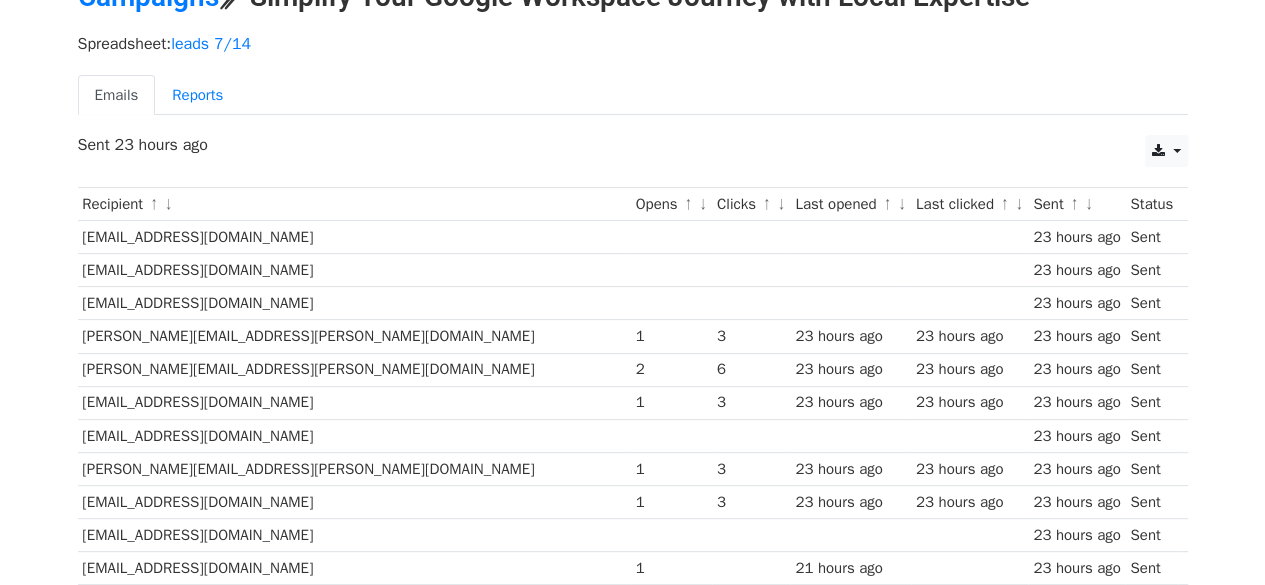 drag, startPoint x: 313, startPoint y: 327, endPoint x: 415, endPoint y: 334, distance: 102.239914 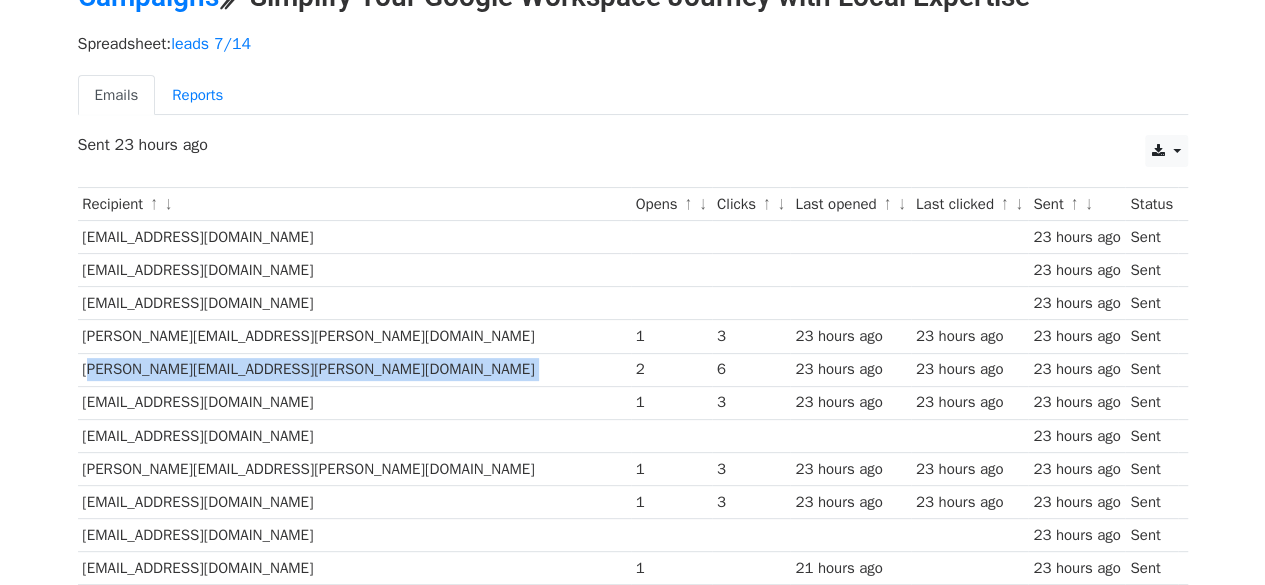 click on "maurice@bavely.com" at bounding box center [354, 369] 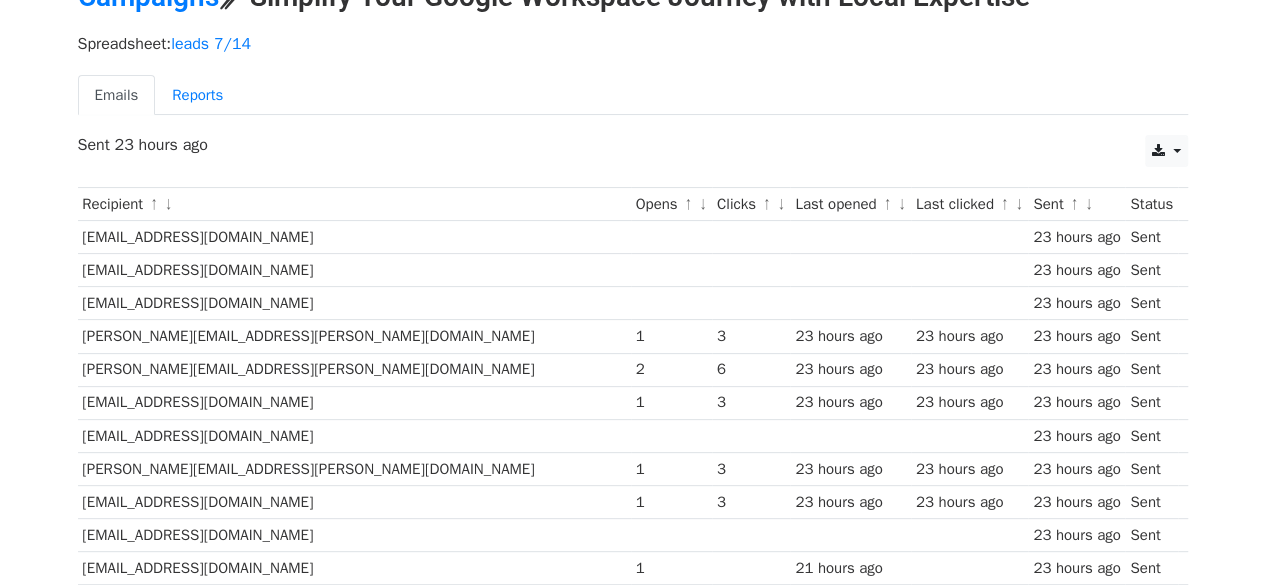 drag, startPoint x: 436, startPoint y: 362, endPoint x: 430, endPoint y: 341, distance: 21.84033 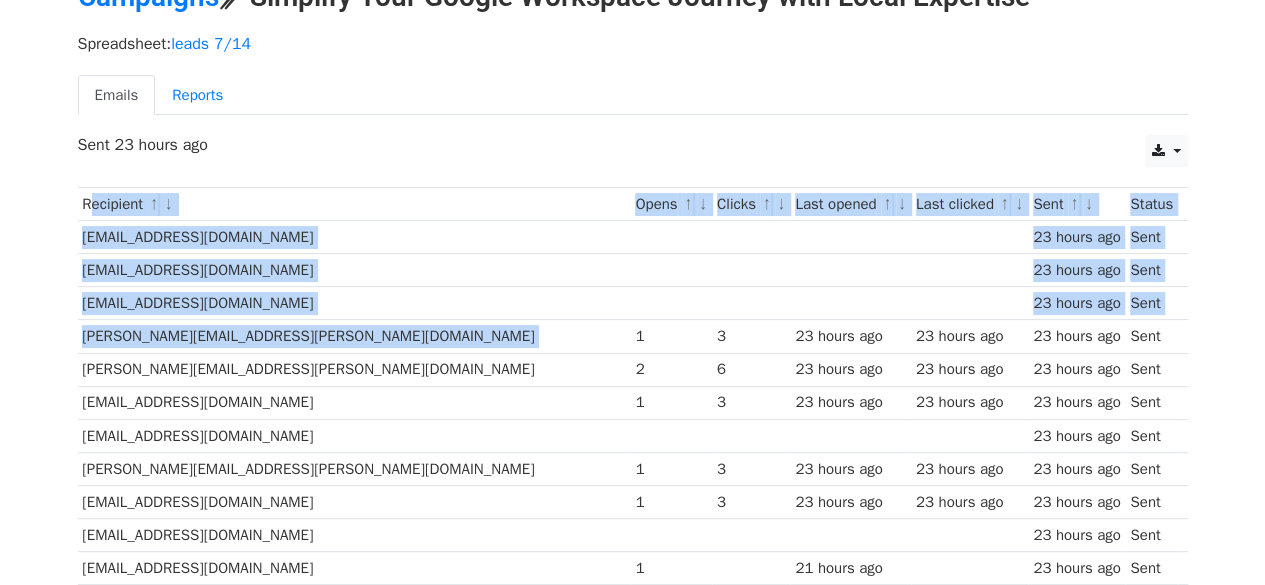 drag, startPoint x: 430, startPoint y: 341, endPoint x: 374, endPoint y: 192, distance: 159.17601 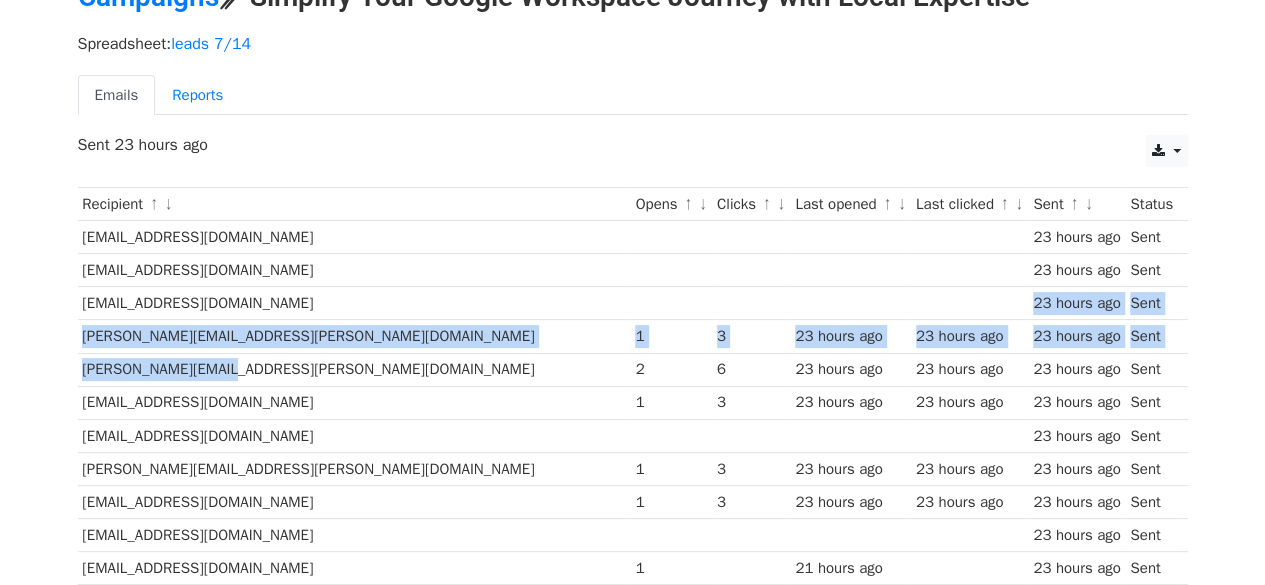 drag, startPoint x: 498, startPoint y: 287, endPoint x: 423, endPoint y: 359, distance: 103.96634 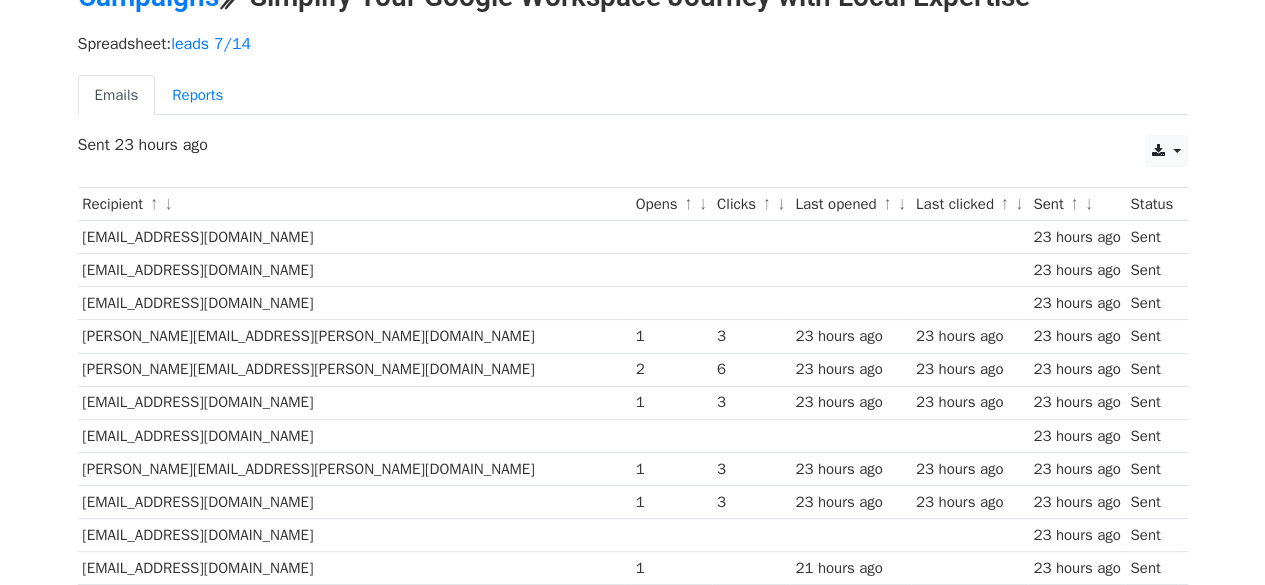 click on "maurice@bavely.com" at bounding box center (354, 369) 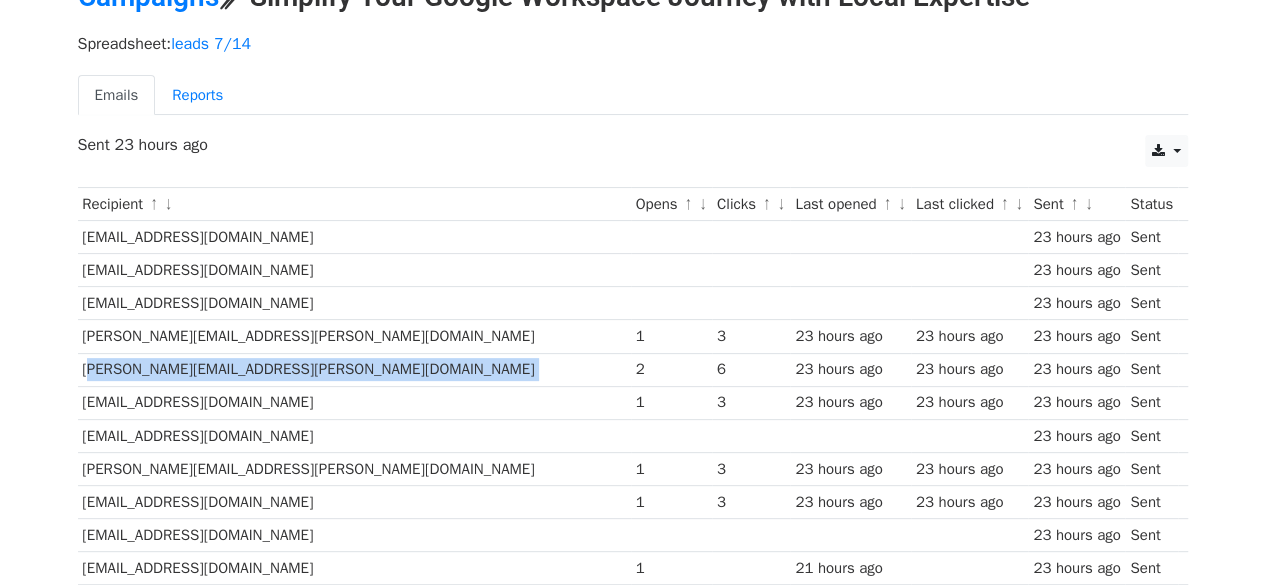 click on "maurice@bavely.com" at bounding box center [354, 369] 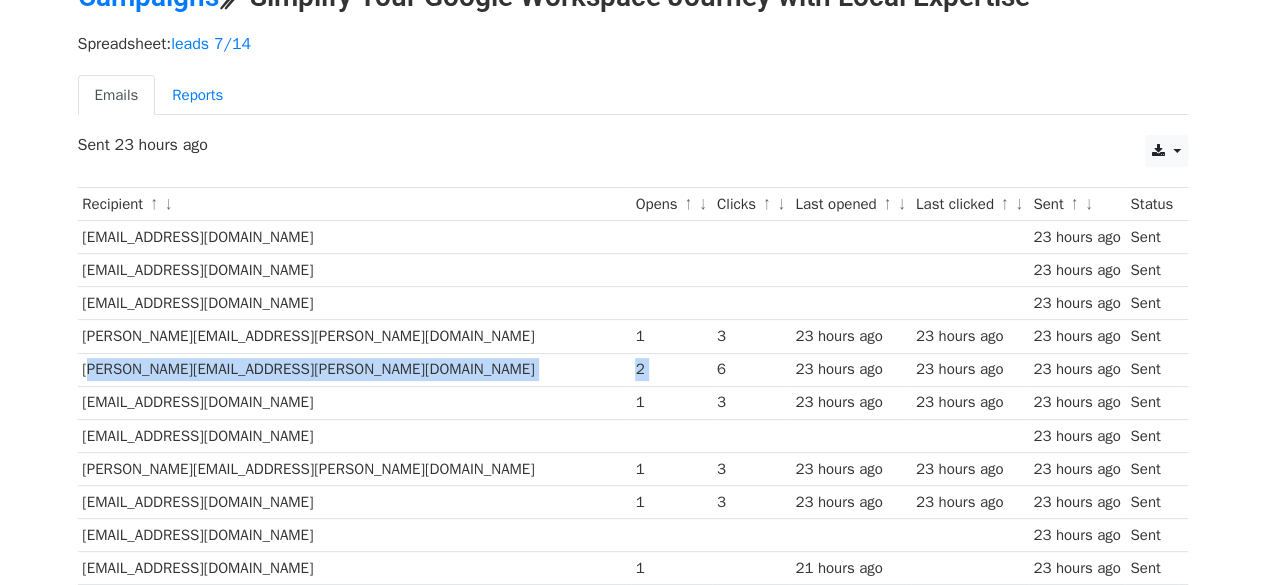 drag, startPoint x: 424, startPoint y: 359, endPoint x: 538, endPoint y: 365, distance: 114.15778 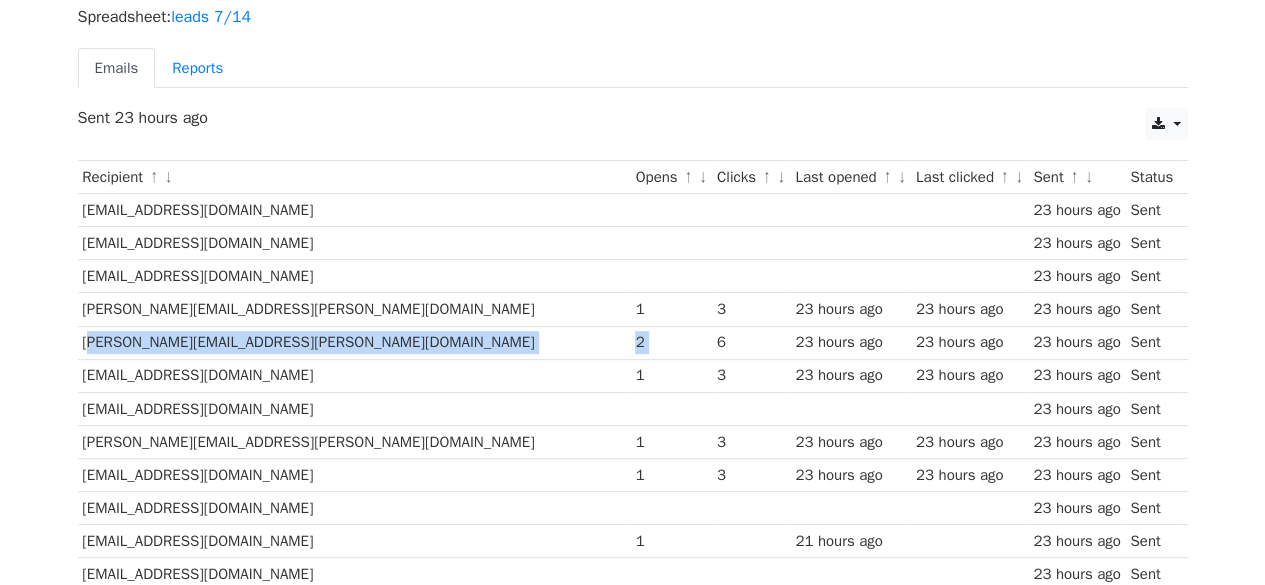 scroll, scrollTop: 141, scrollLeft: 0, axis: vertical 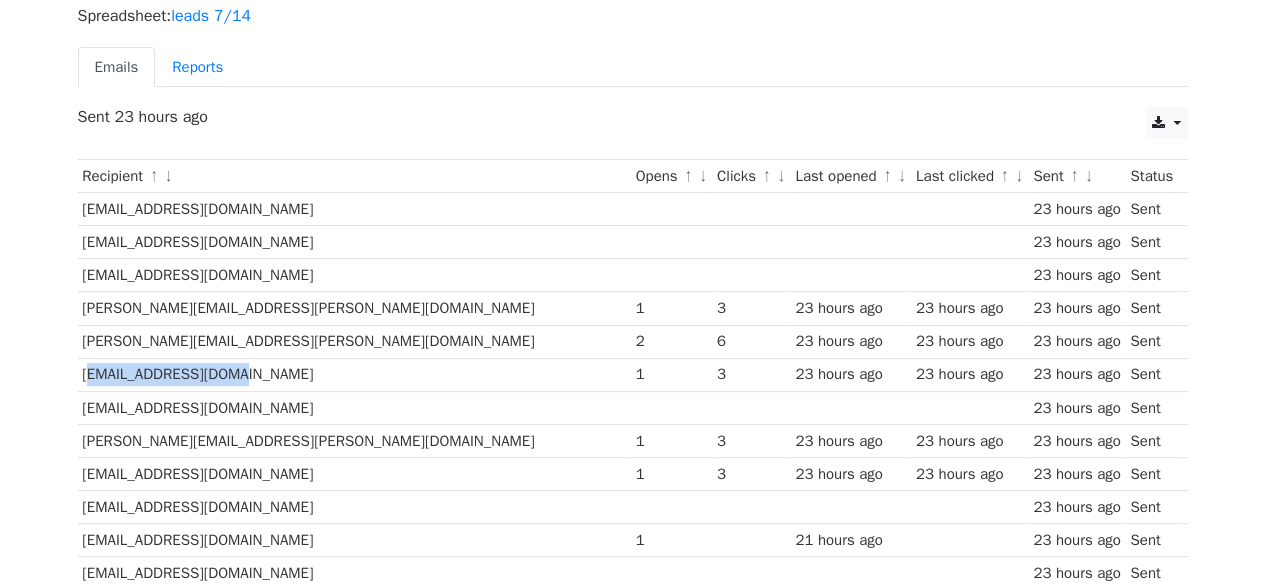 drag, startPoint x: 270, startPoint y: 373, endPoint x: 86, endPoint y: 367, distance: 184.0978 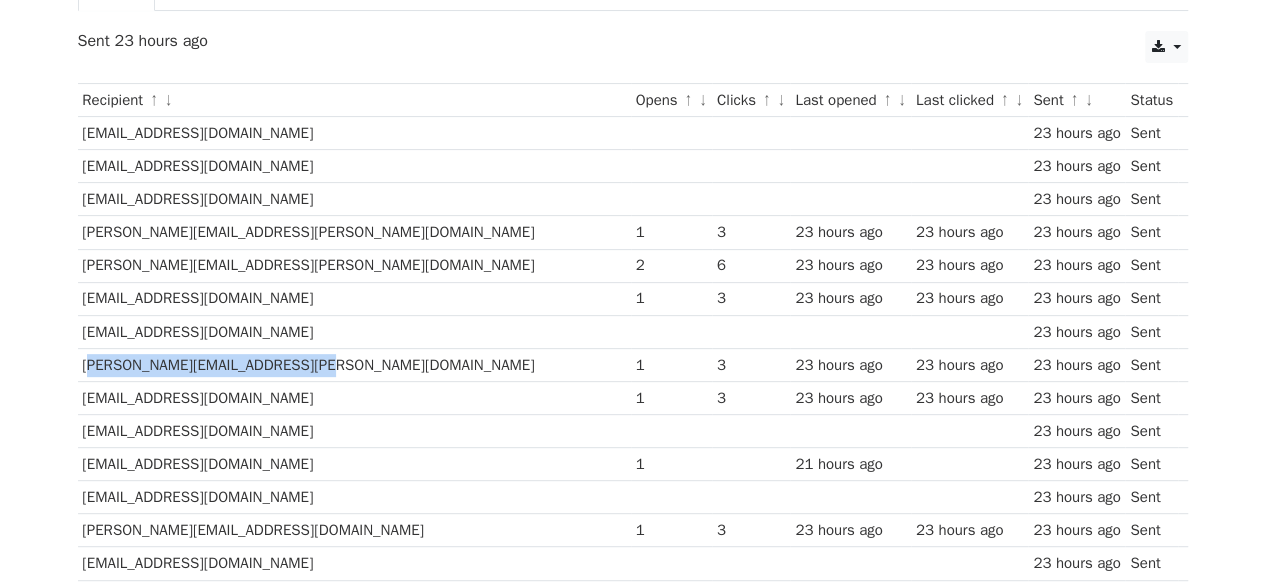 drag, startPoint x: 320, startPoint y: 364, endPoint x: 85, endPoint y: 363, distance: 235.00212 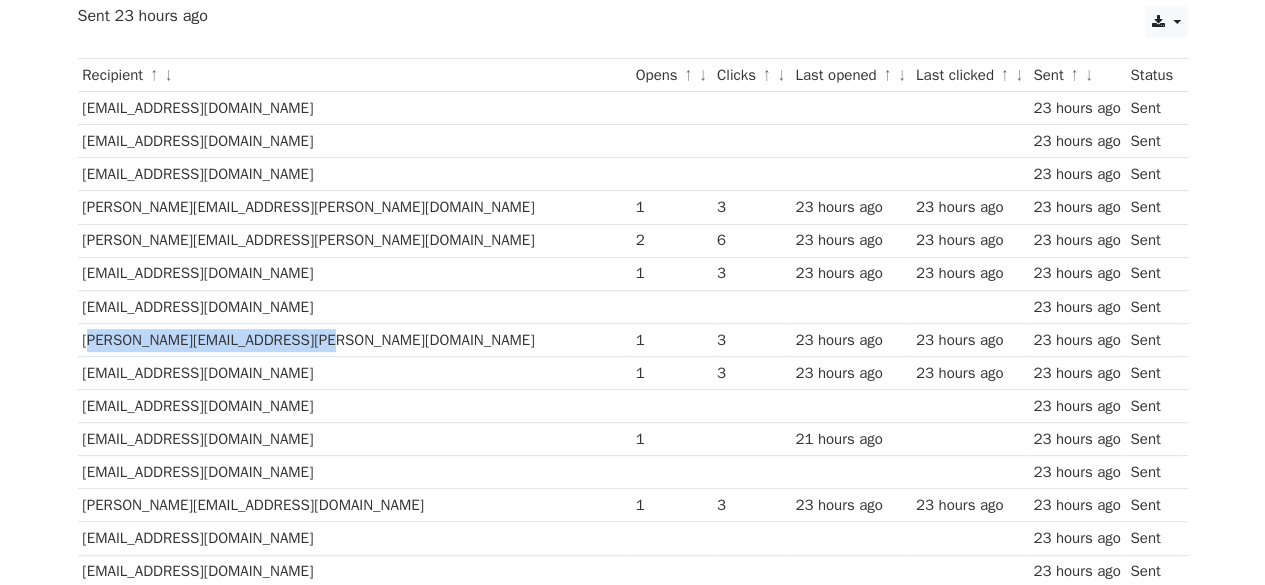 scroll, scrollTop: 244, scrollLeft: 0, axis: vertical 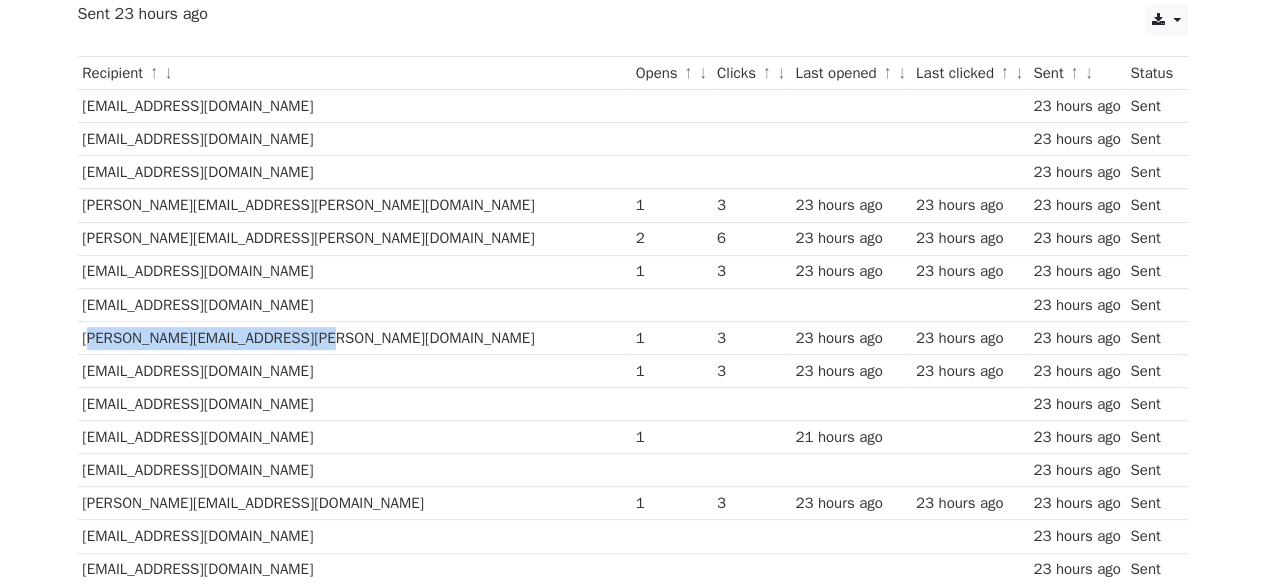drag, startPoint x: 344, startPoint y: 371, endPoint x: 83, endPoint y: 369, distance: 261.00766 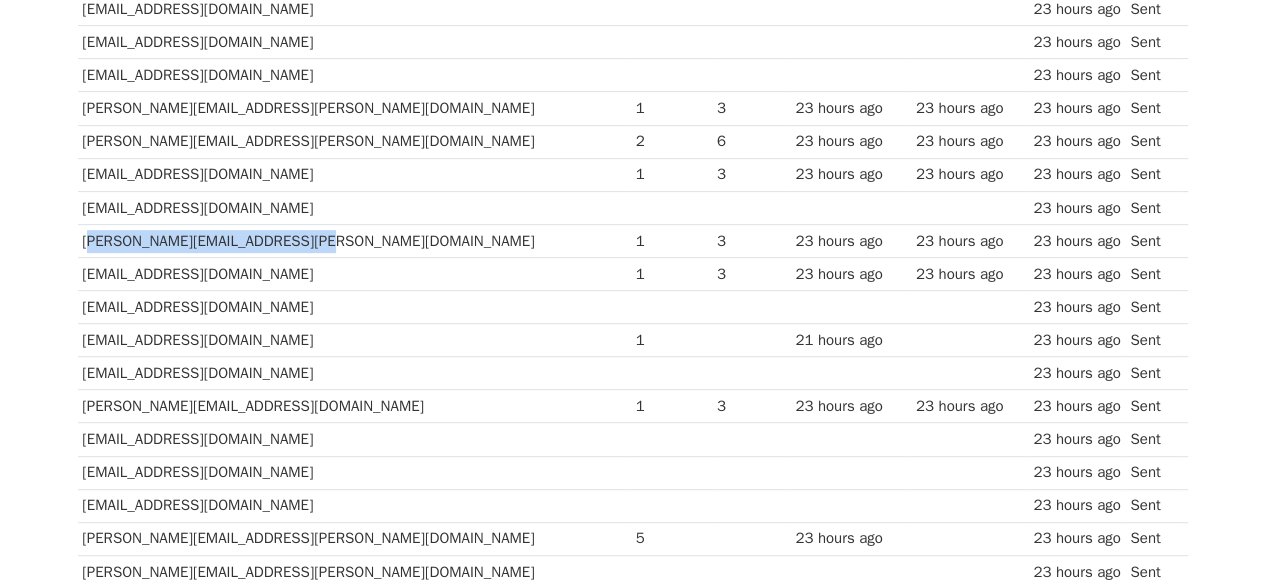 scroll, scrollTop: 343, scrollLeft: 0, axis: vertical 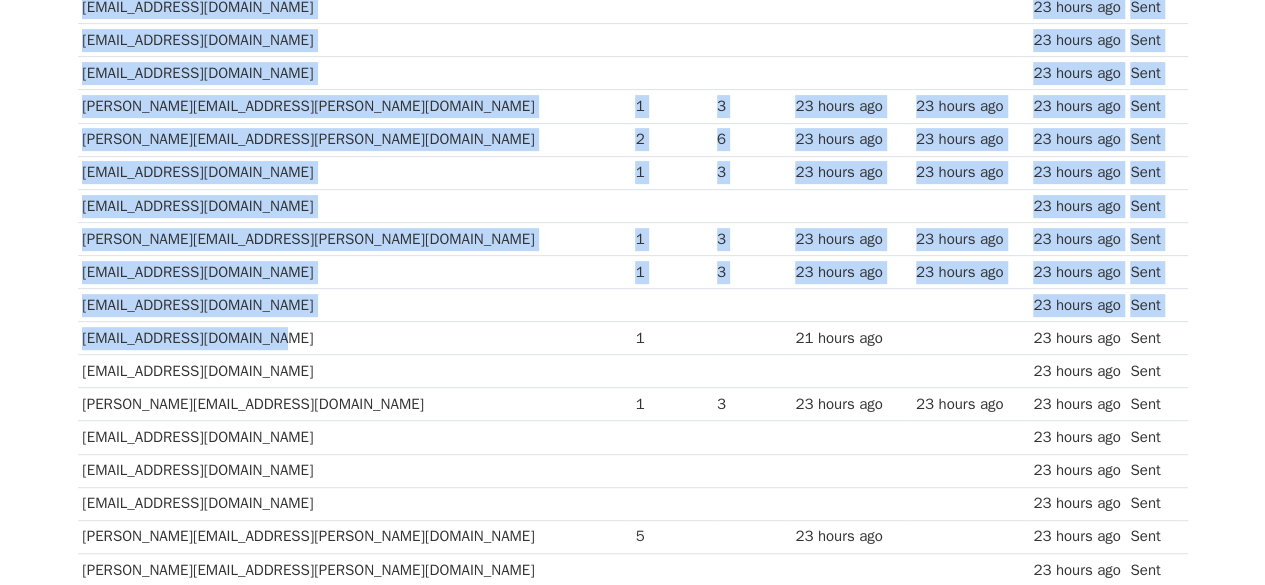 drag, startPoint x: 324, startPoint y: 329, endPoint x: 68, endPoint y: 347, distance: 256.63202 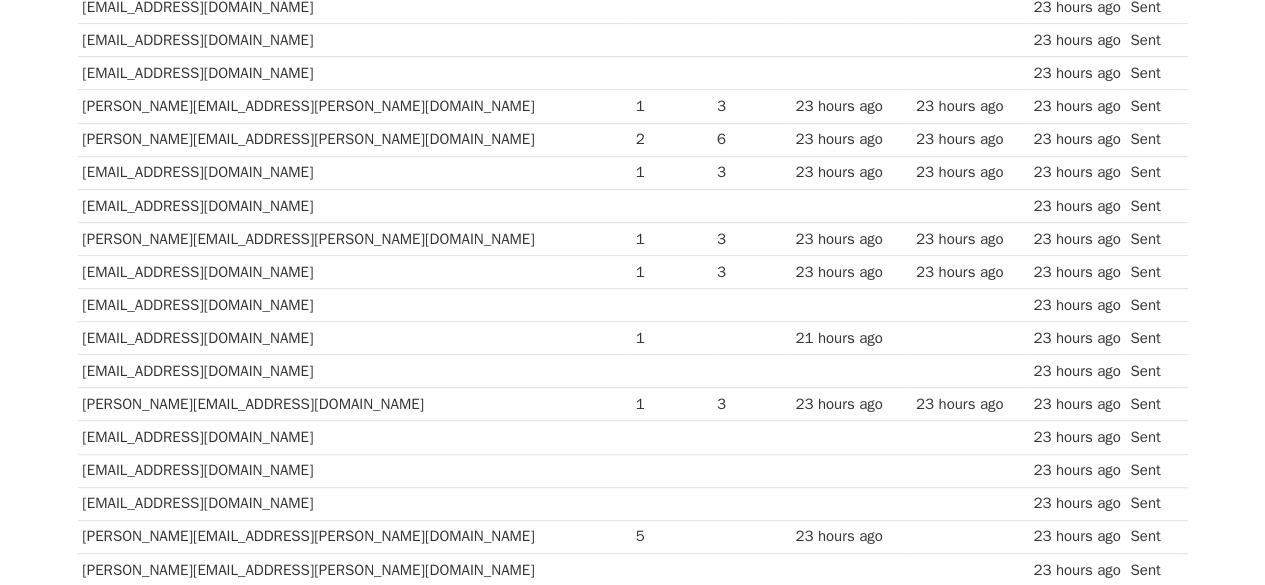 click on "ahmed.shams@enovate.com.eg" at bounding box center [354, 404] 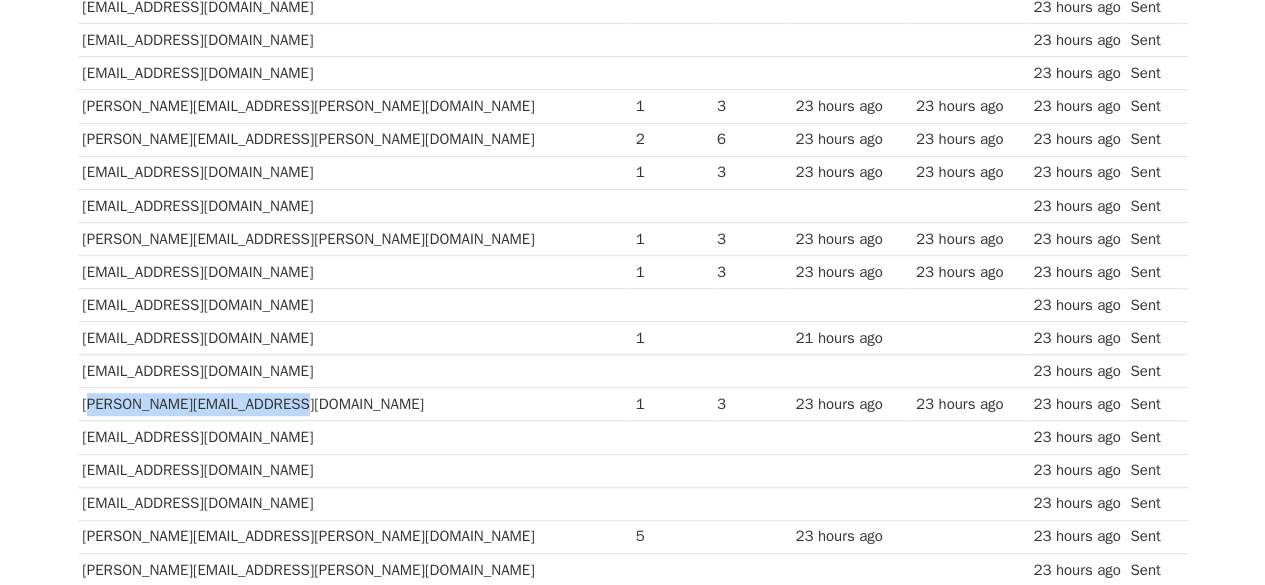 drag, startPoint x: 298, startPoint y: 400, endPoint x: 83, endPoint y: 410, distance: 215.23244 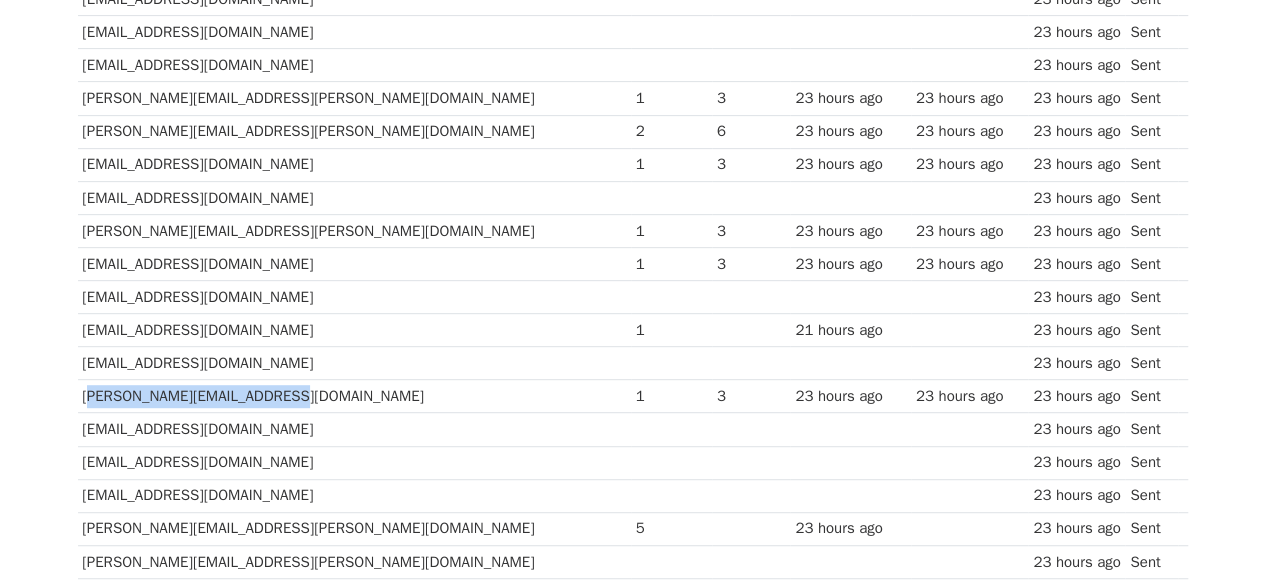 scroll, scrollTop: 350, scrollLeft: 0, axis: vertical 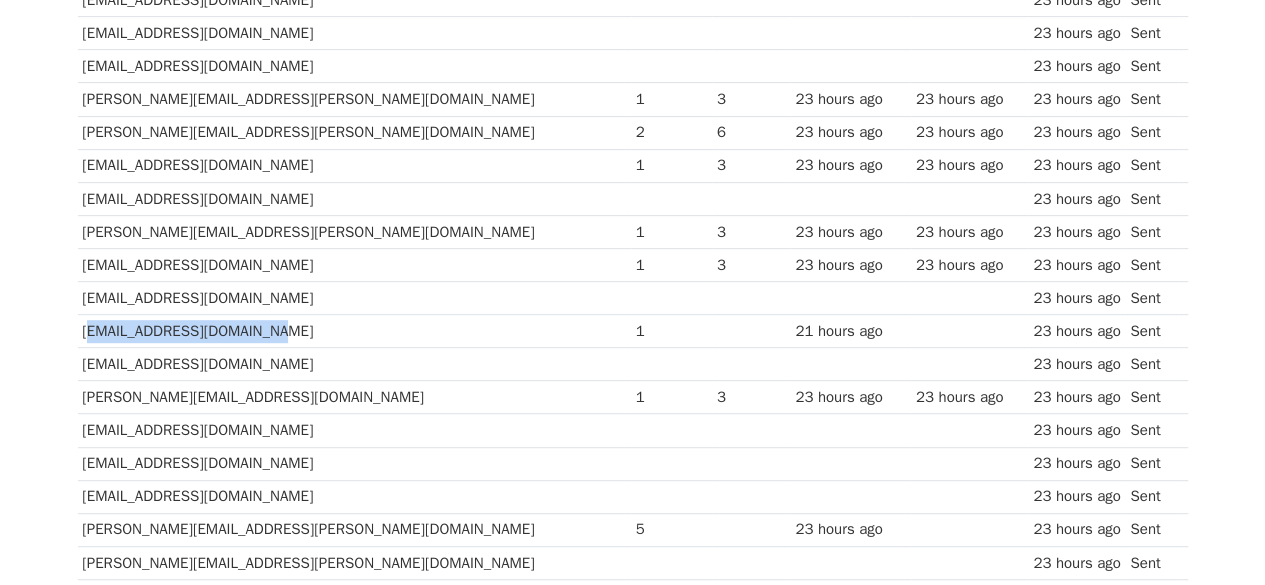drag, startPoint x: 273, startPoint y: 329, endPoint x: 80, endPoint y: 328, distance: 193.0026 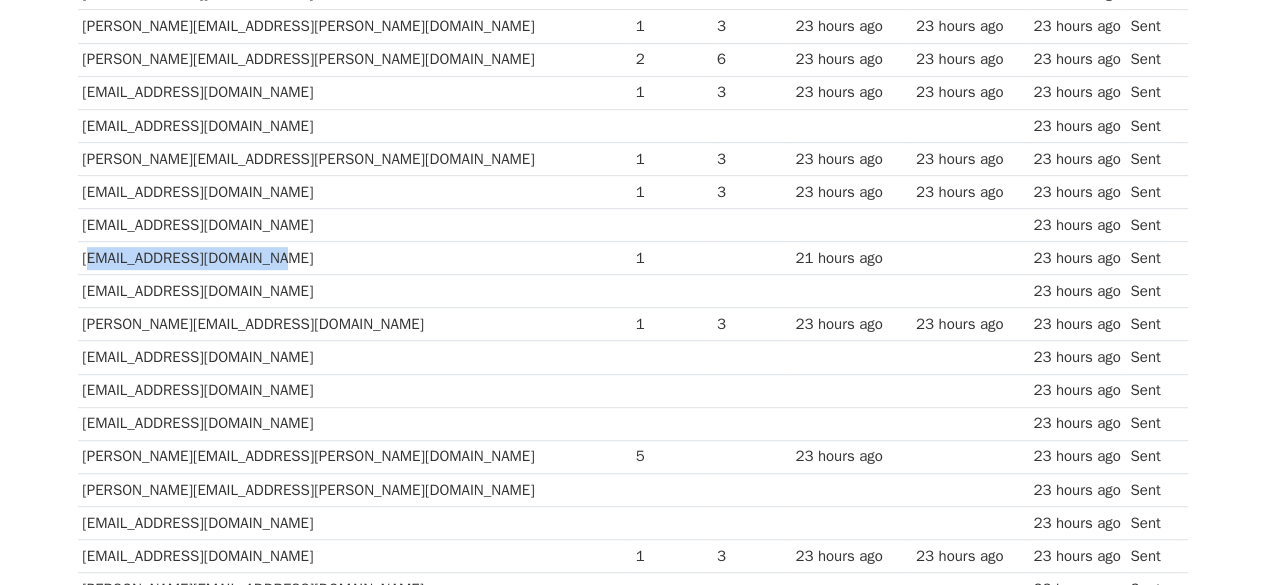 scroll, scrollTop: 436, scrollLeft: 0, axis: vertical 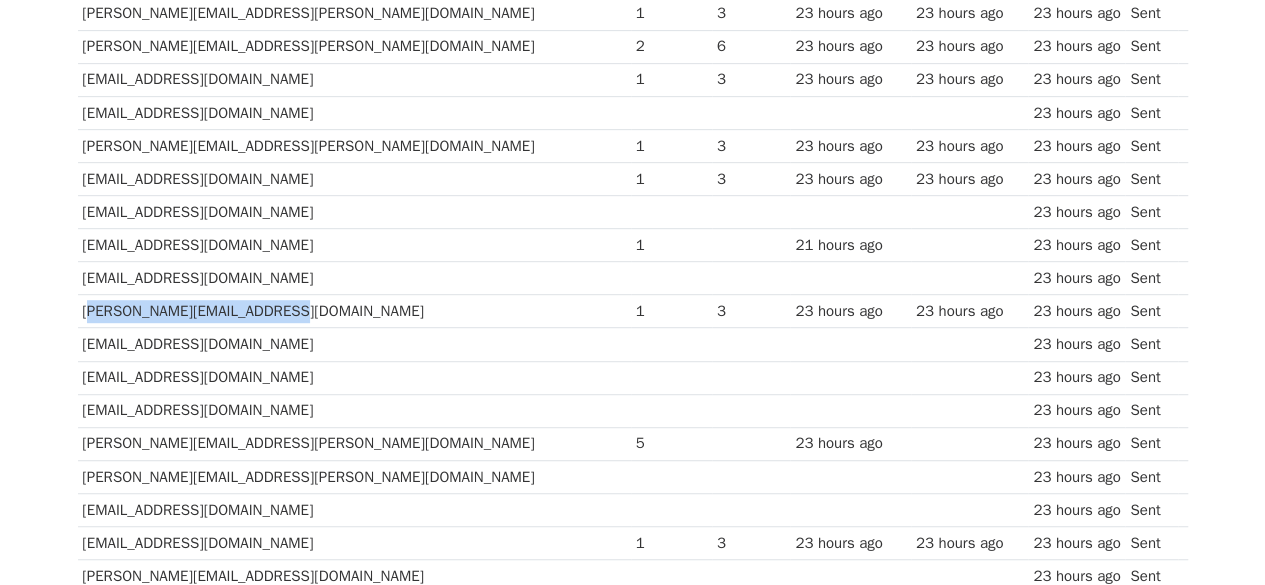 drag, startPoint x: 294, startPoint y: 301, endPoint x: 80, endPoint y: 316, distance: 214.52505 